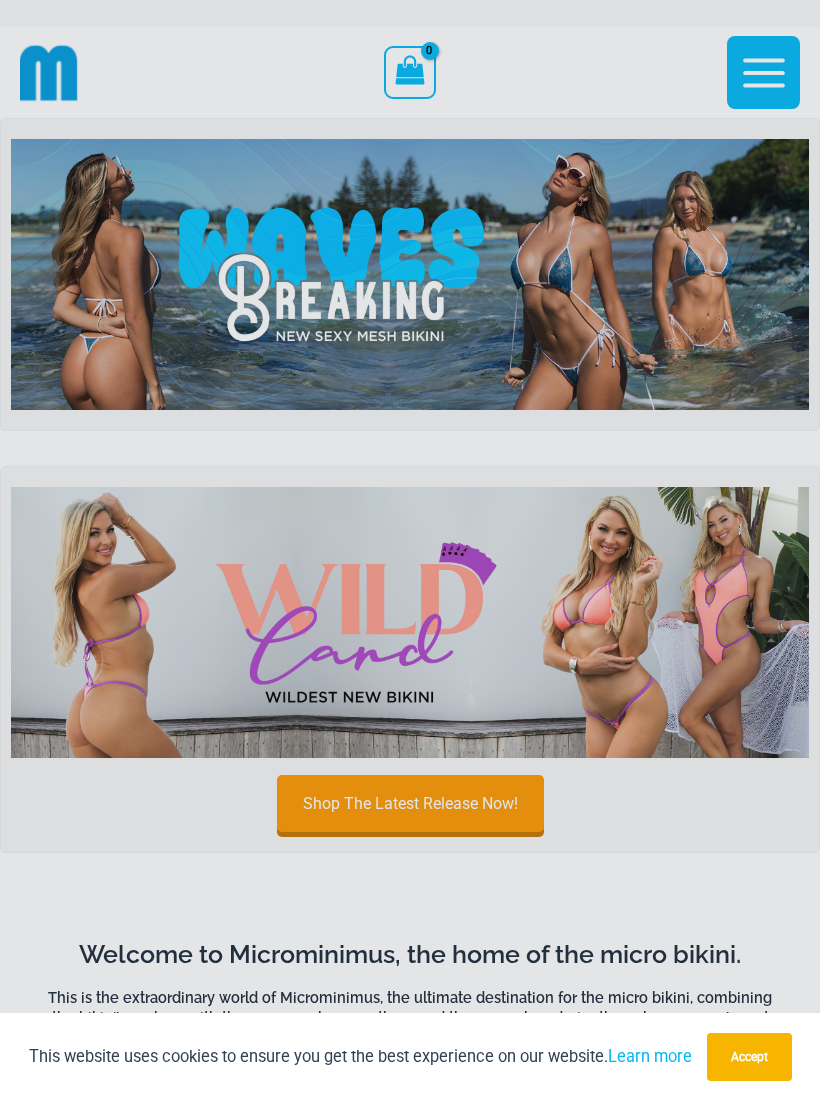scroll, scrollTop: 0, scrollLeft: 0, axis: both 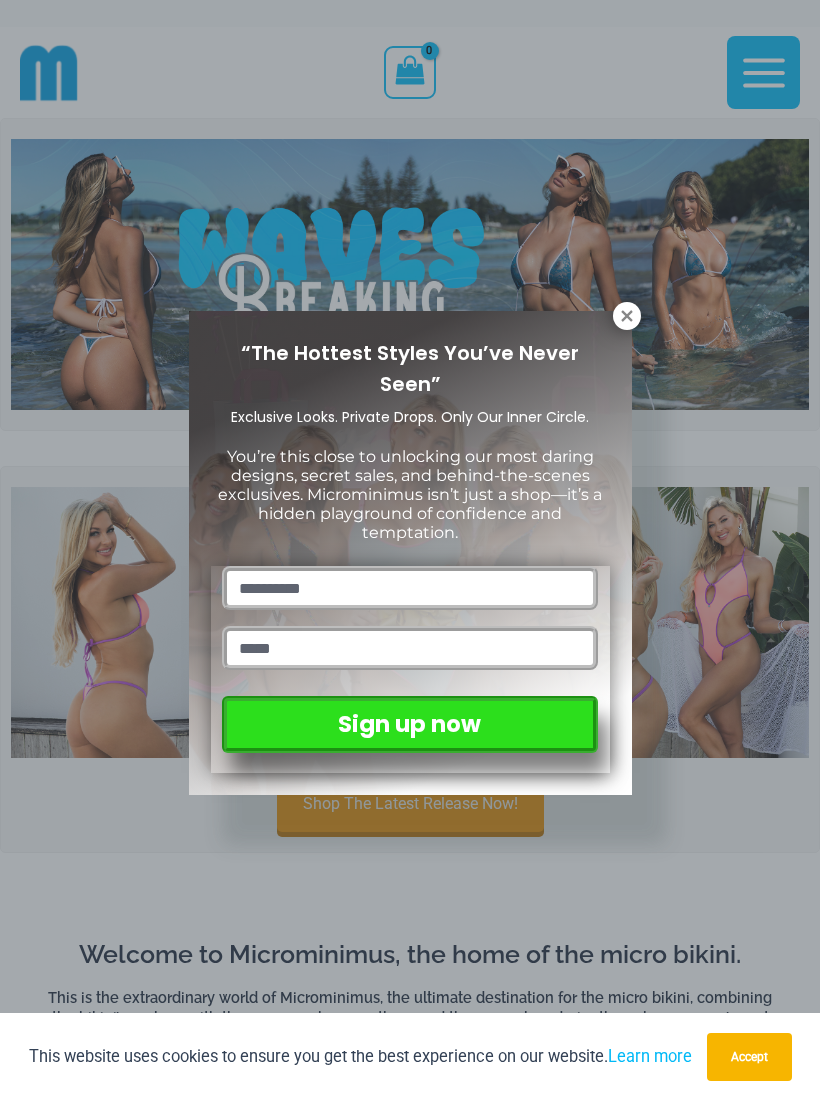click at bounding box center (627, 316) 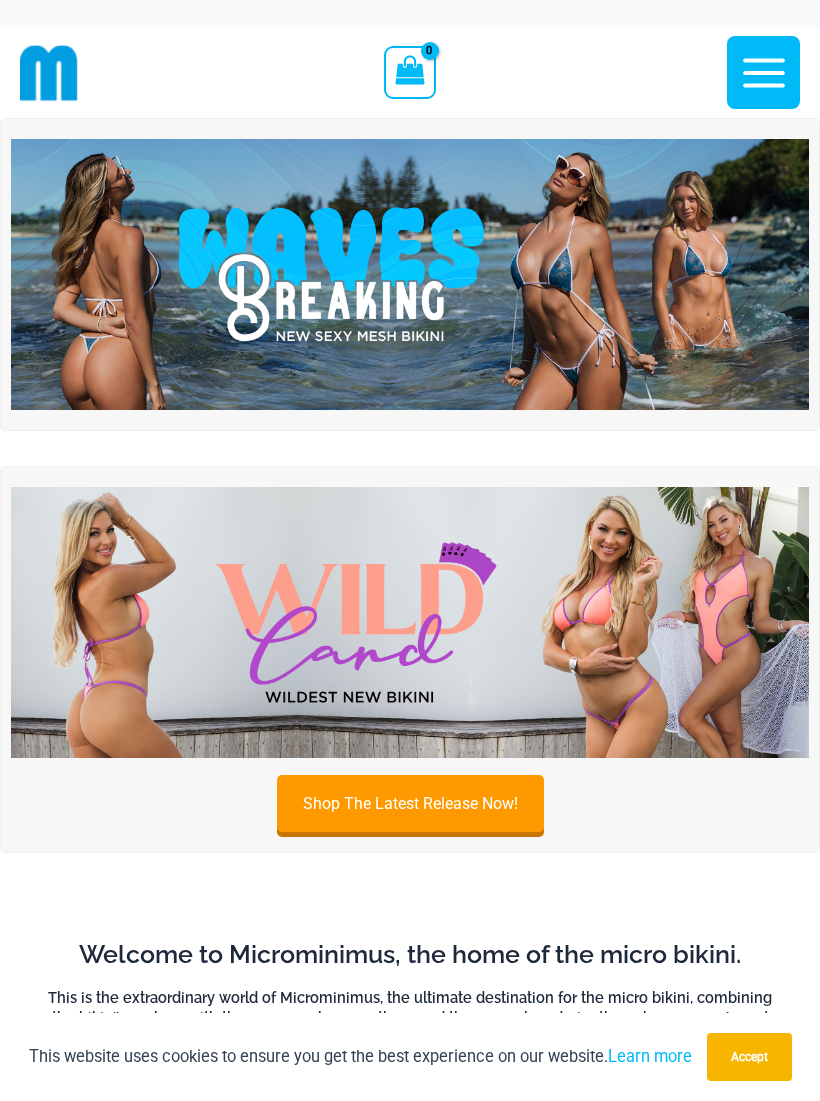 click at bounding box center (410, 274) 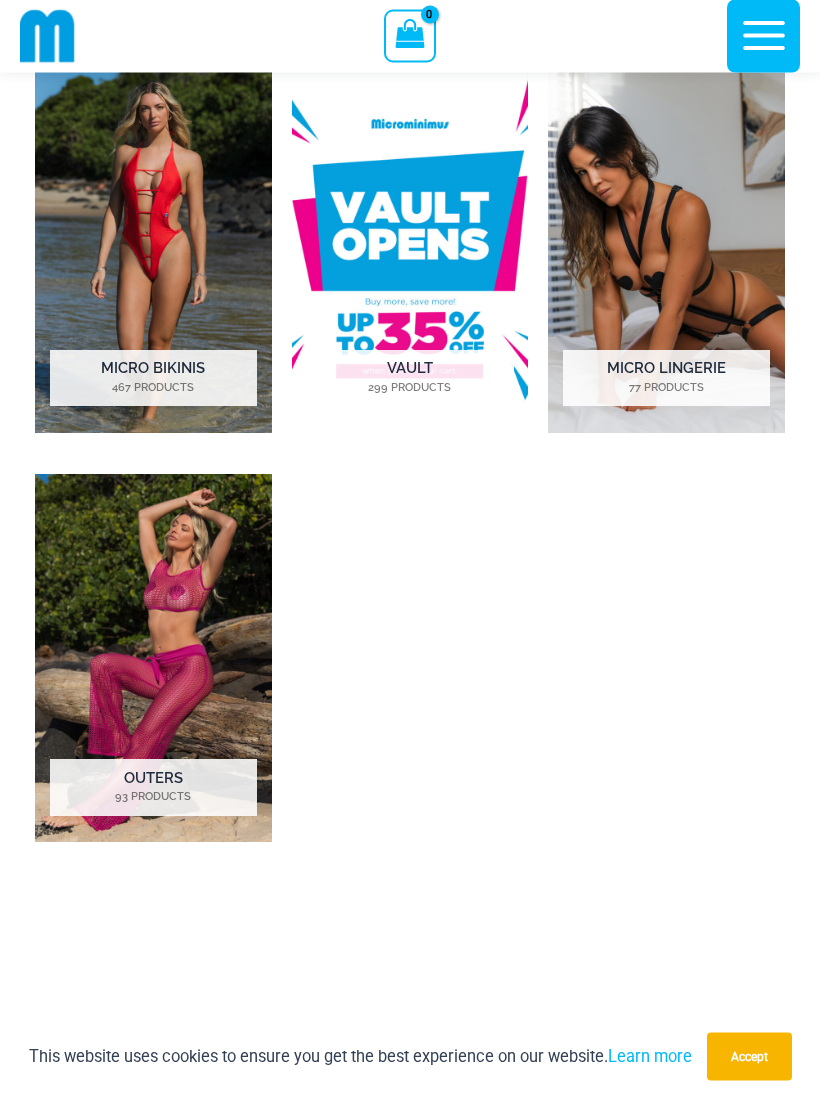 scroll, scrollTop: 1057, scrollLeft: 0, axis: vertical 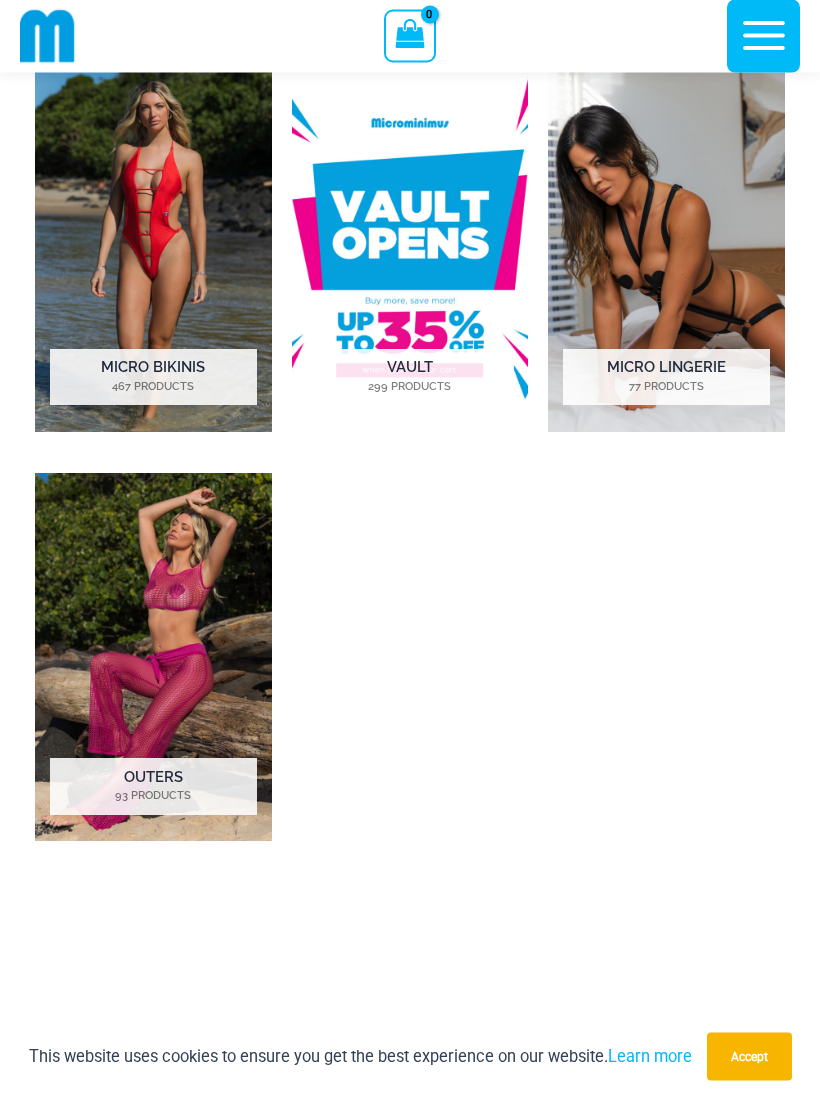 click at bounding box center [666, 249] 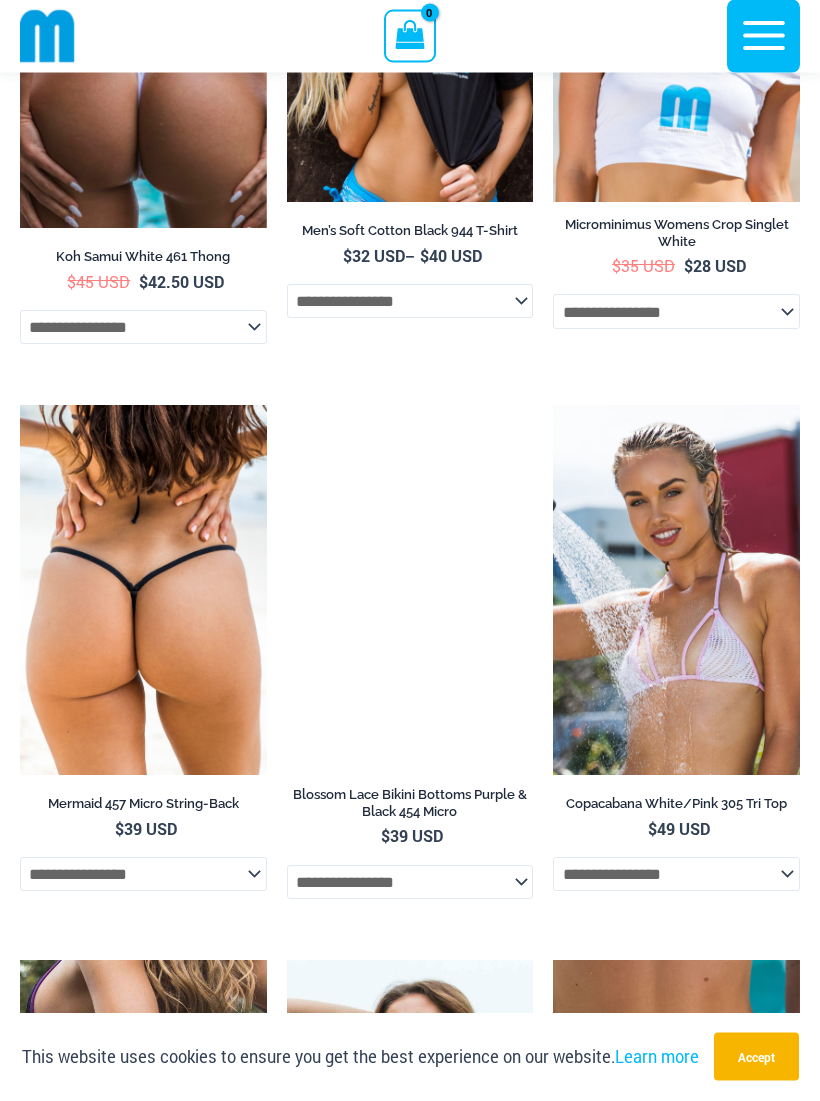 scroll, scrollTop: 7397, scrollLeft: 0, axis: vertical 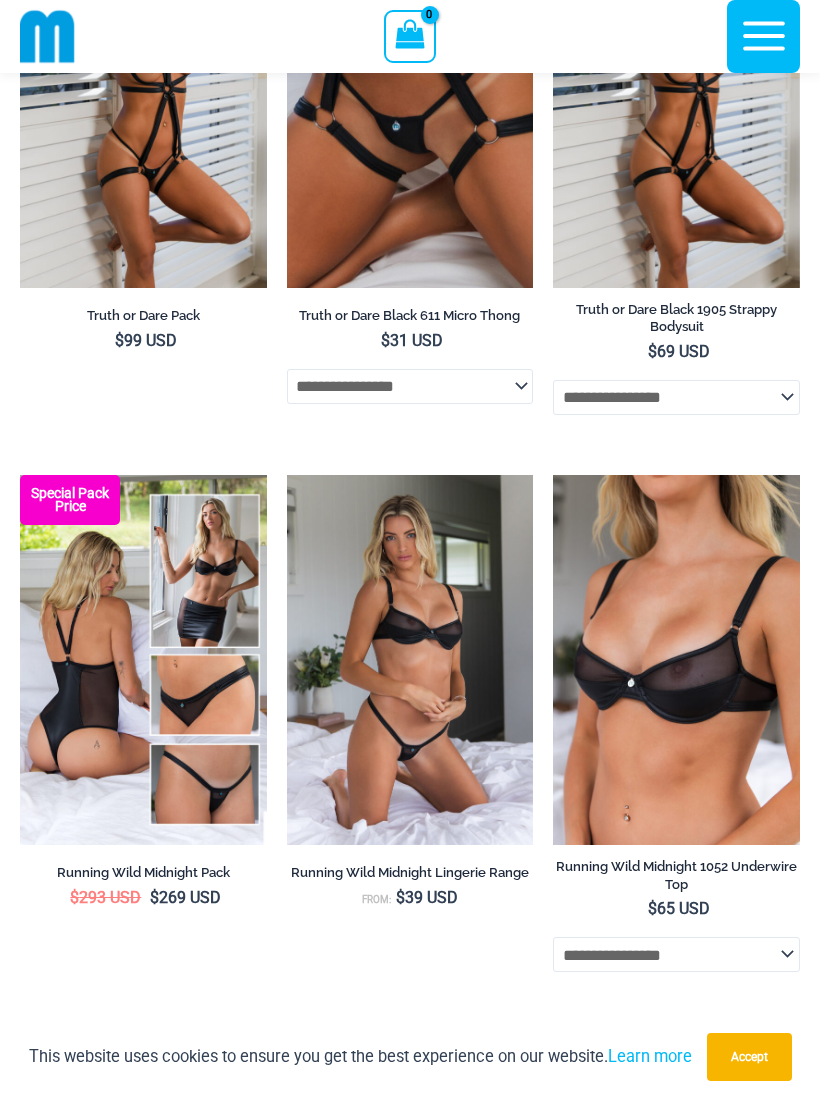 click on "**********" 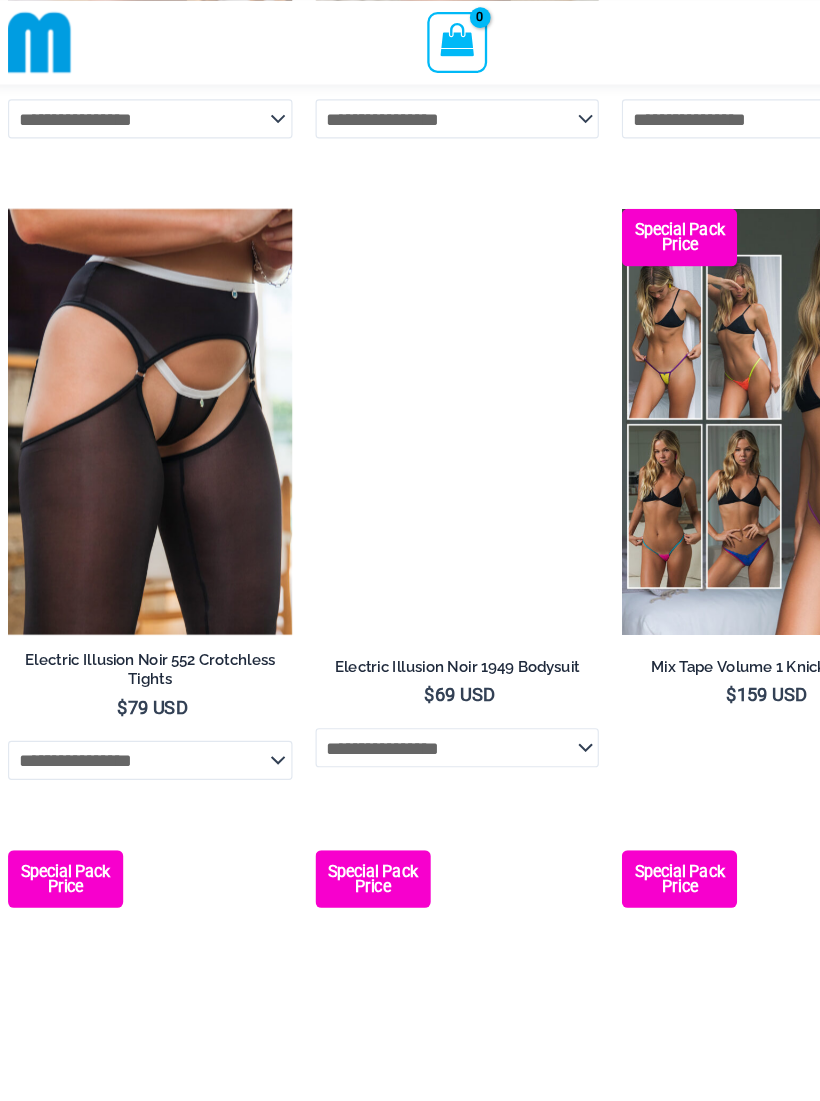 scroll, scrollTop: 3423, scrollLeft: 0, axis: vertical 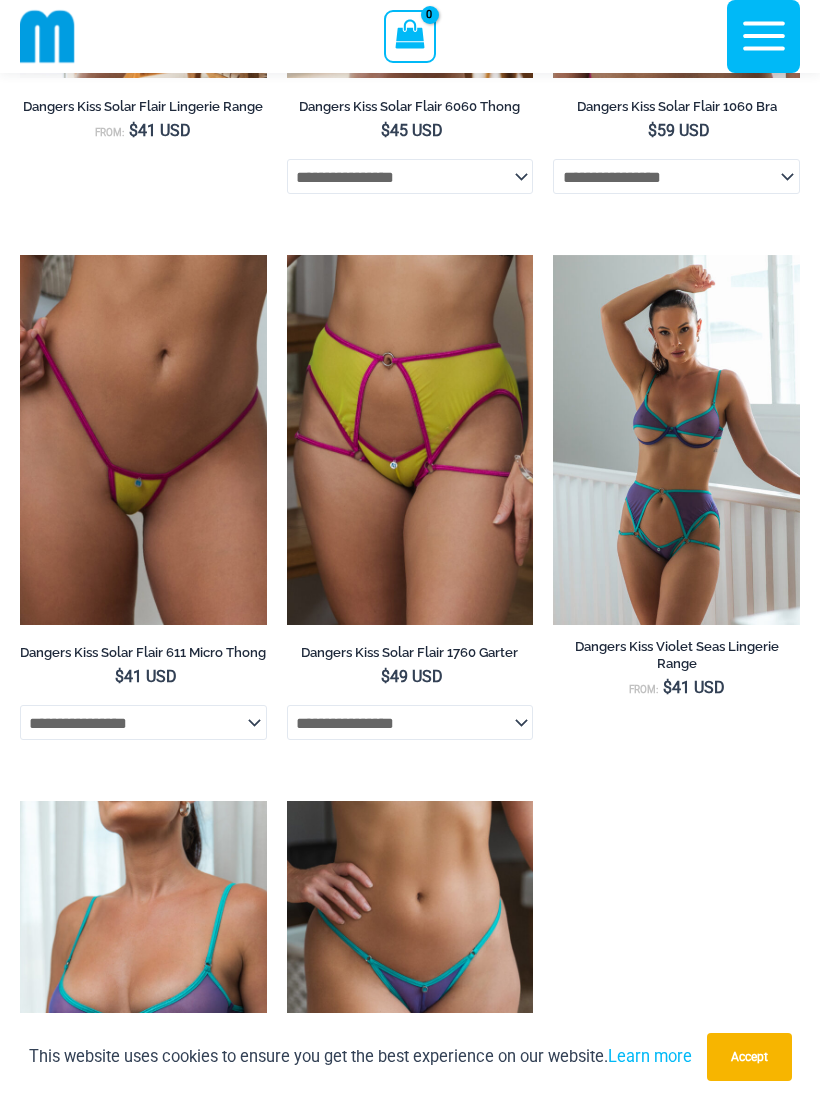 click on "Dangers Kiss Violet Seas Lingerie Range
From:  $ 41 USD" at bounding box center (676, 507) 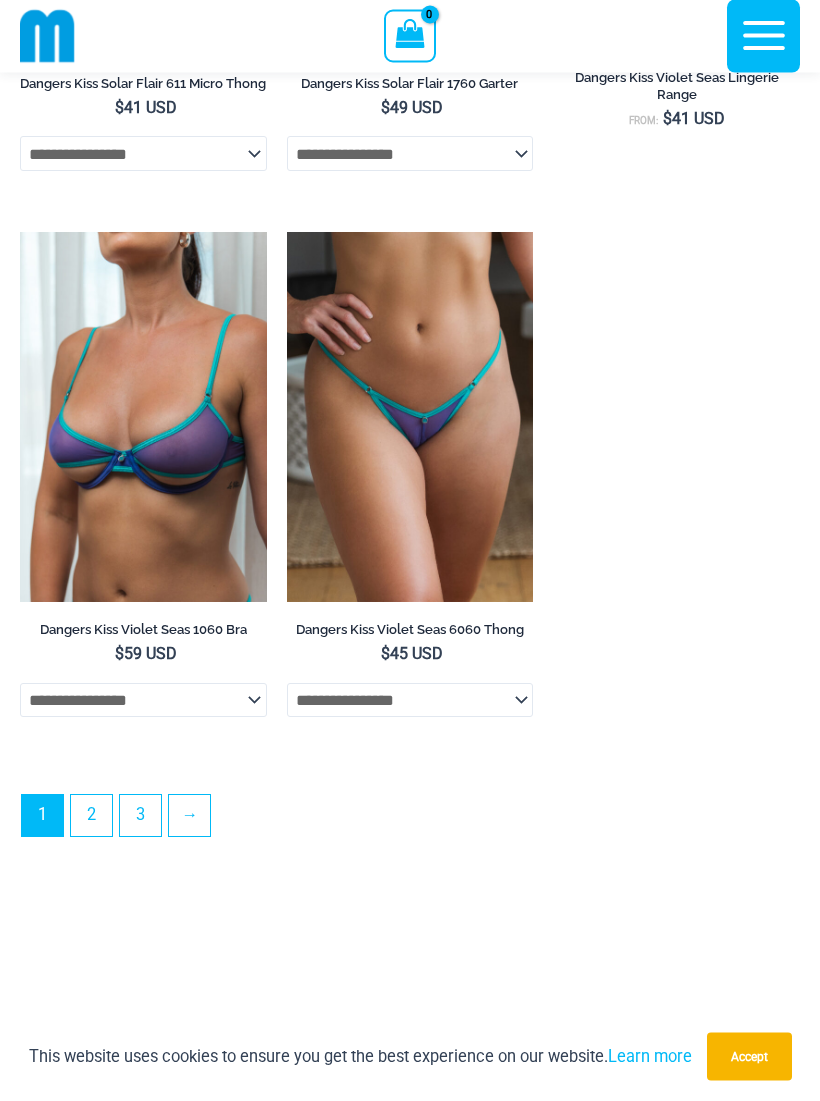 scroll, scrollTop: 5583, scrollLeft: 0, axis: vertical 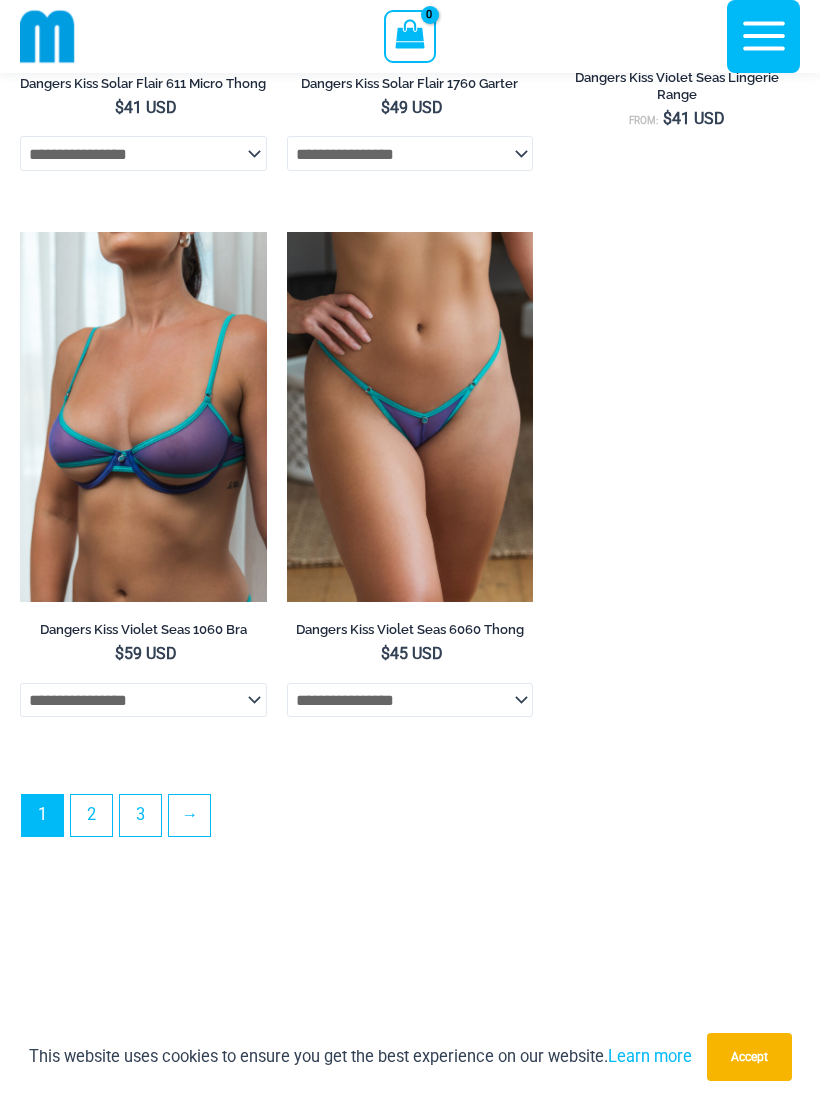click at bounding box center (20, 232) 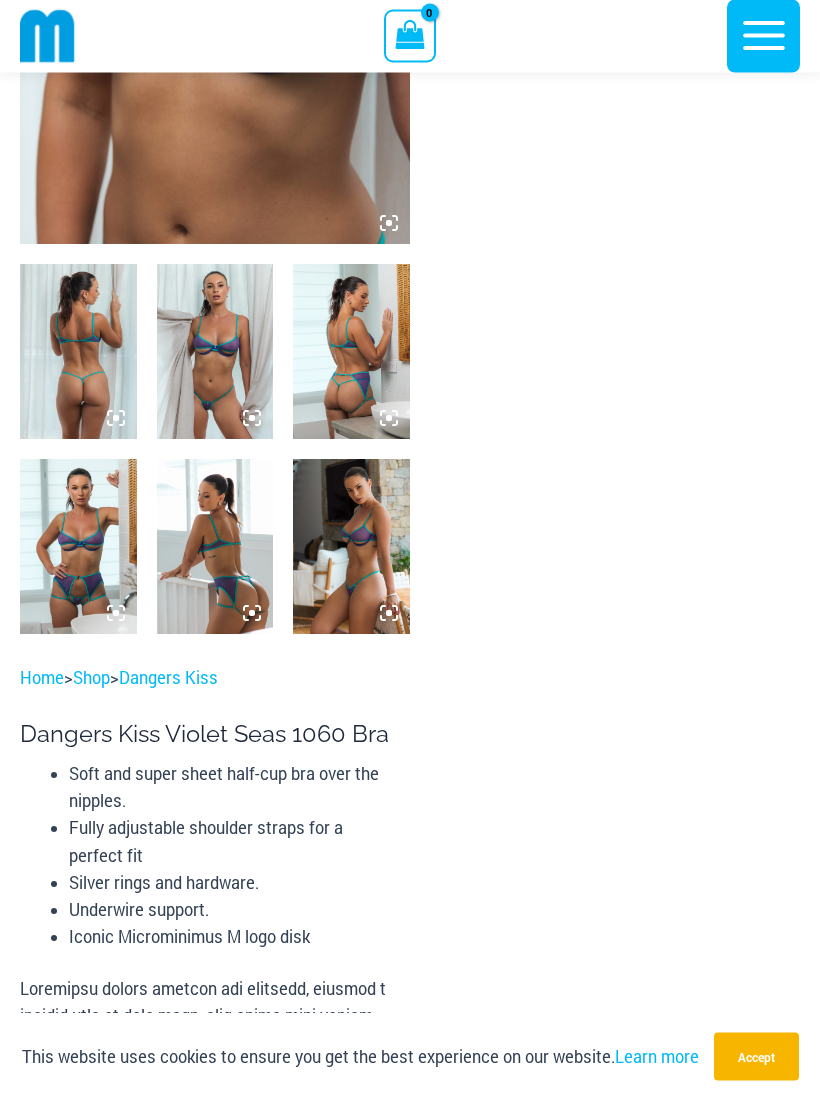scroll, scrollTop: 395, scrollLeft: 0, axis: vertical 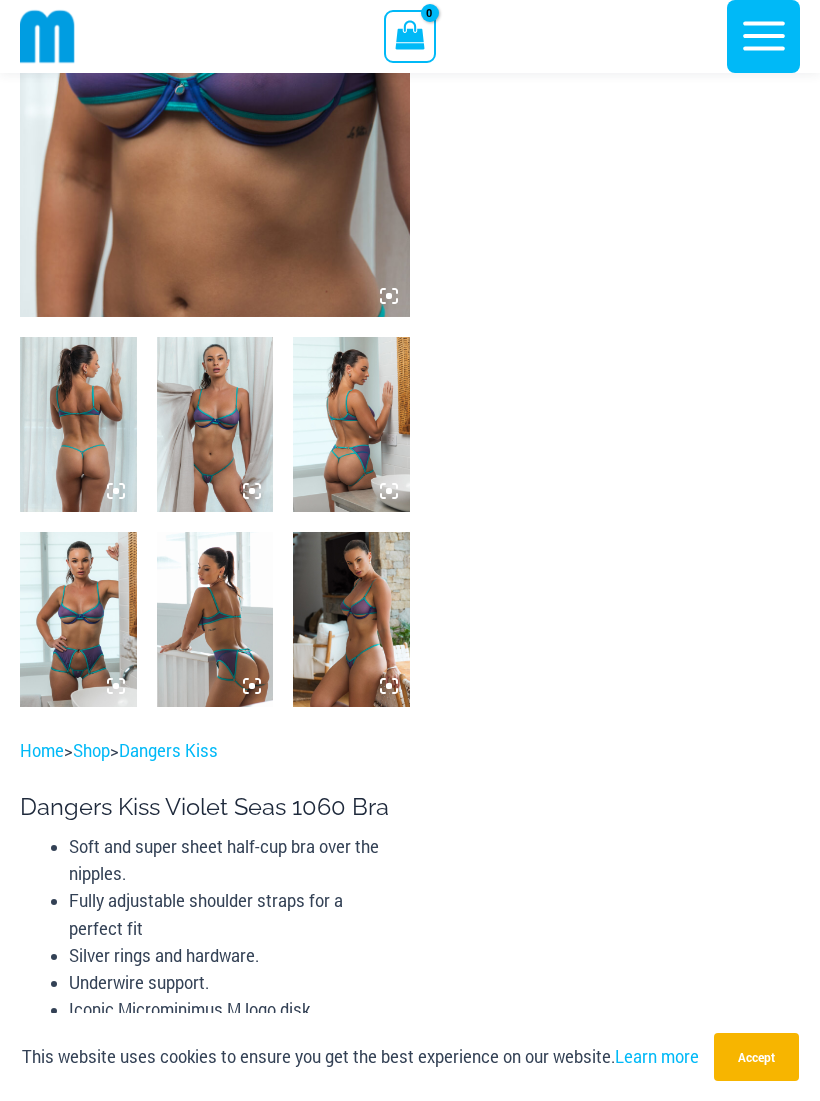 click at bounding box center (78, 619) 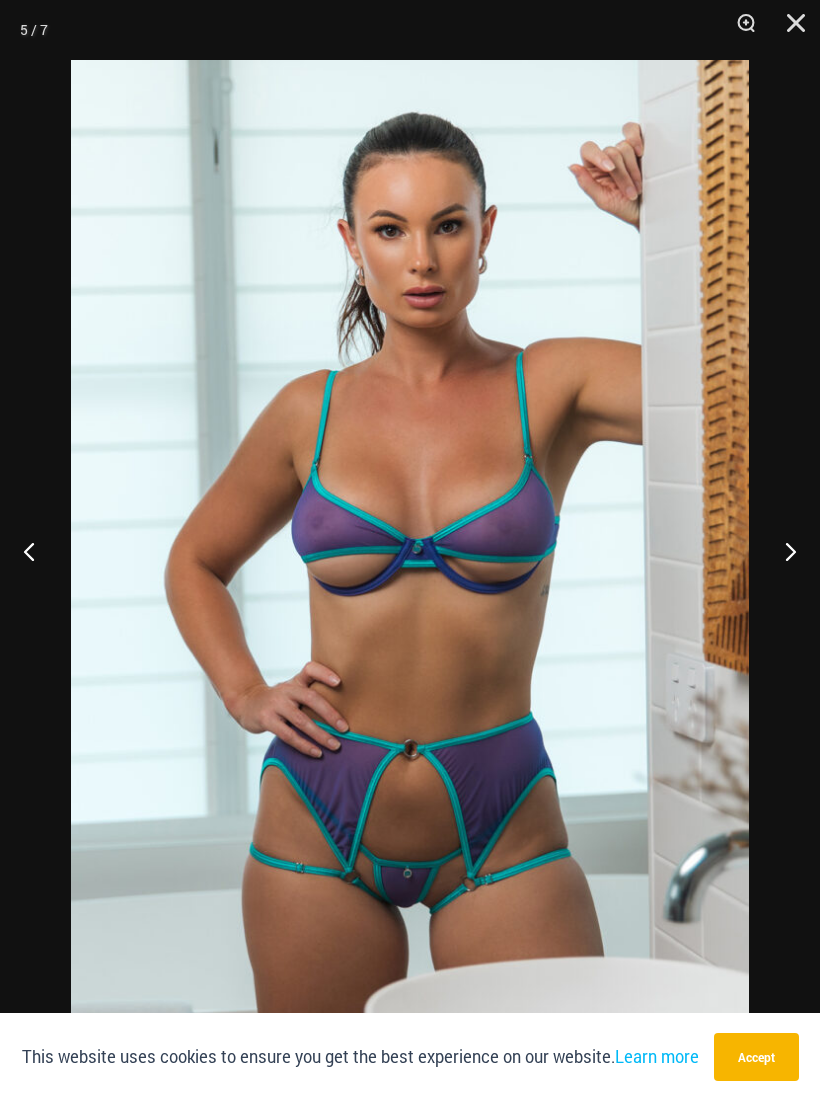 click at bounding box center [37, 551] 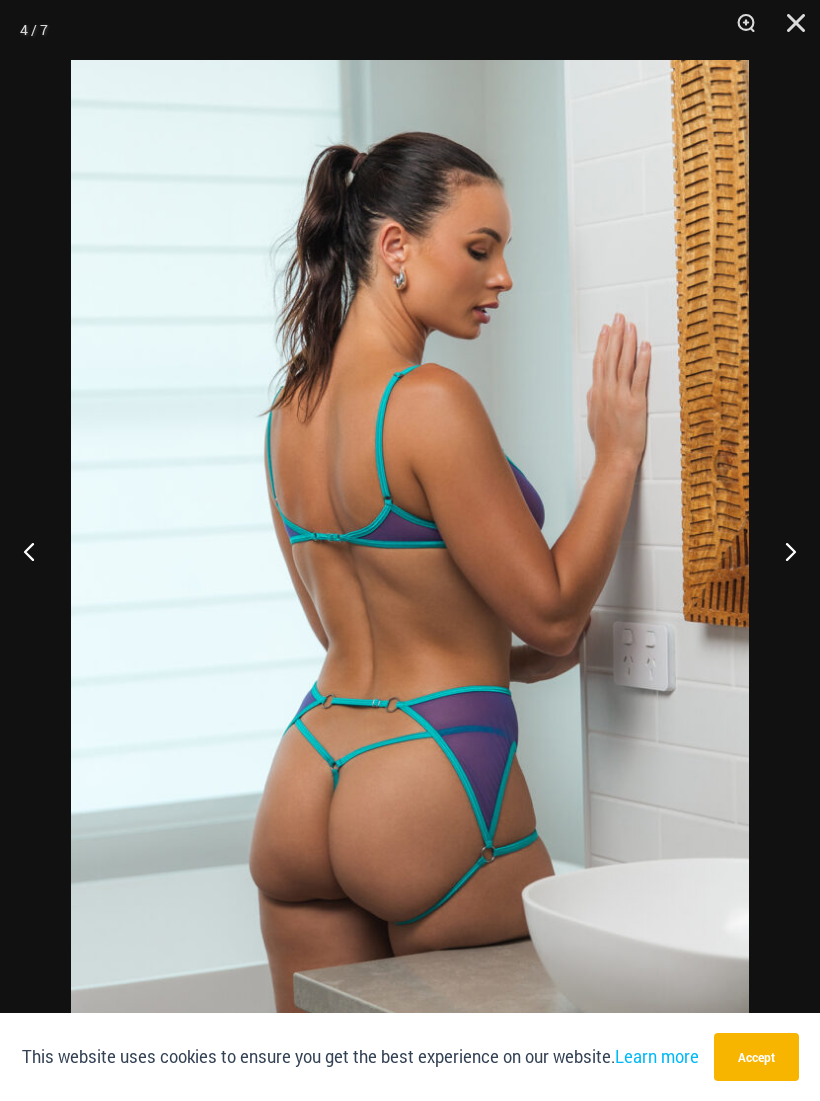 click at bounding box center [37, 551] 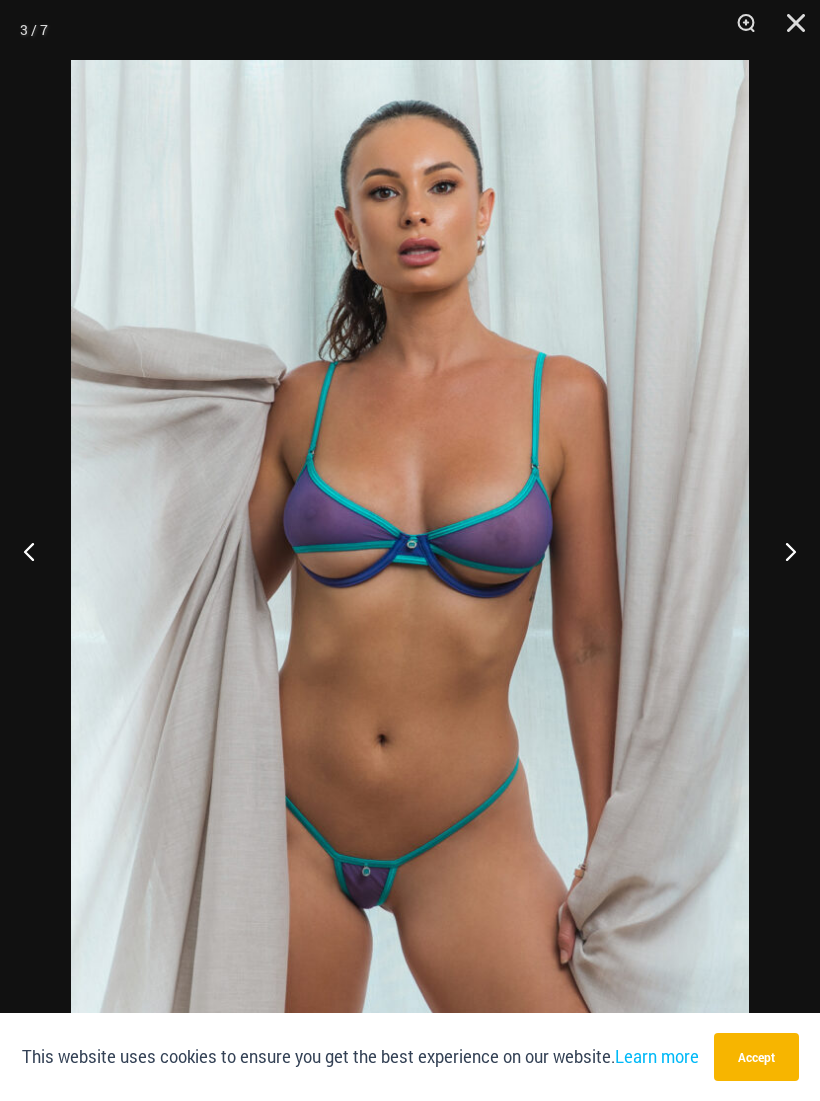 click at bounding box center (789, 30) 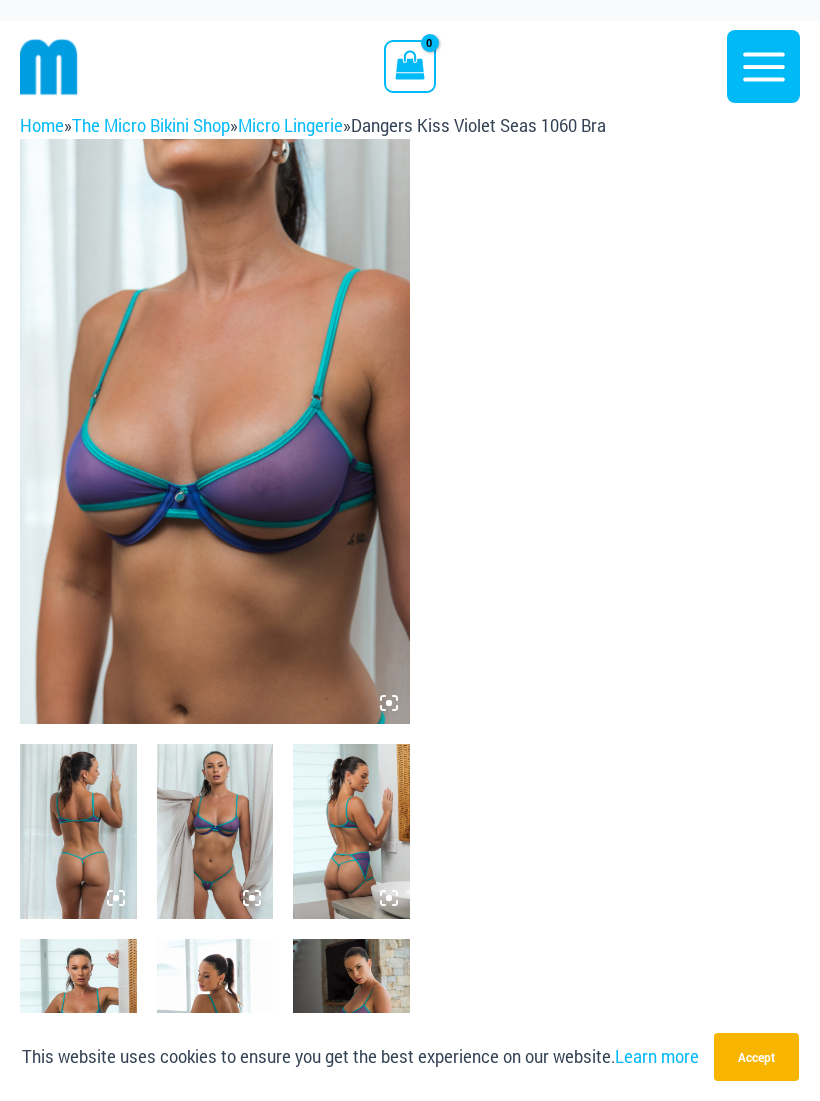 scroll, scrollTop: 0, scrollLeft: 0, axis: both 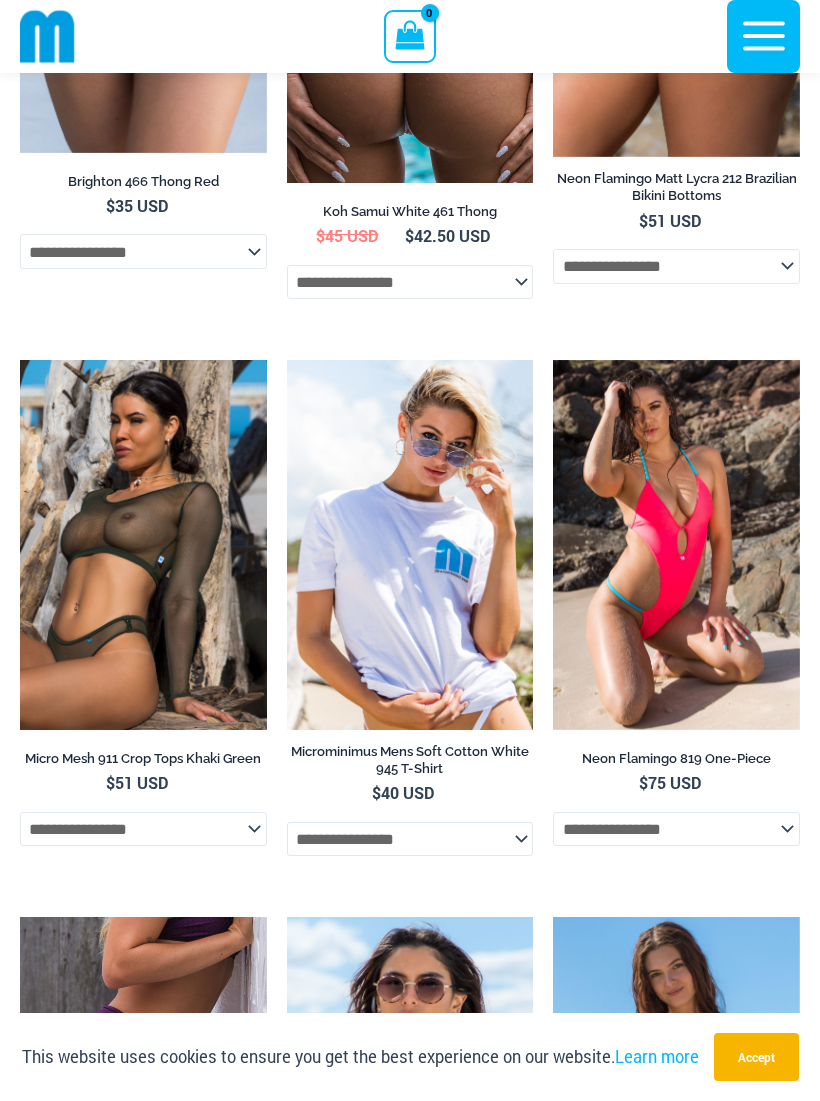 click at bounding box center (20, 360) 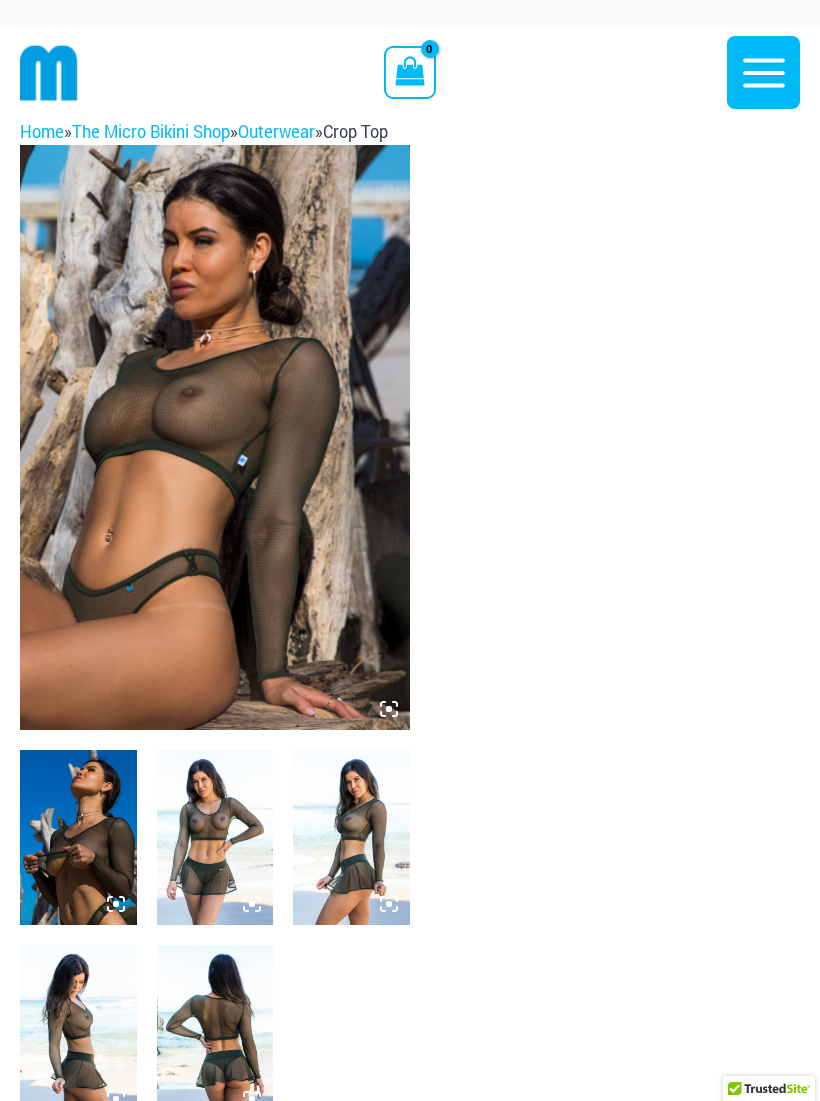 scroll, scrollTop: 0, scrollLeft: 0, axis: both 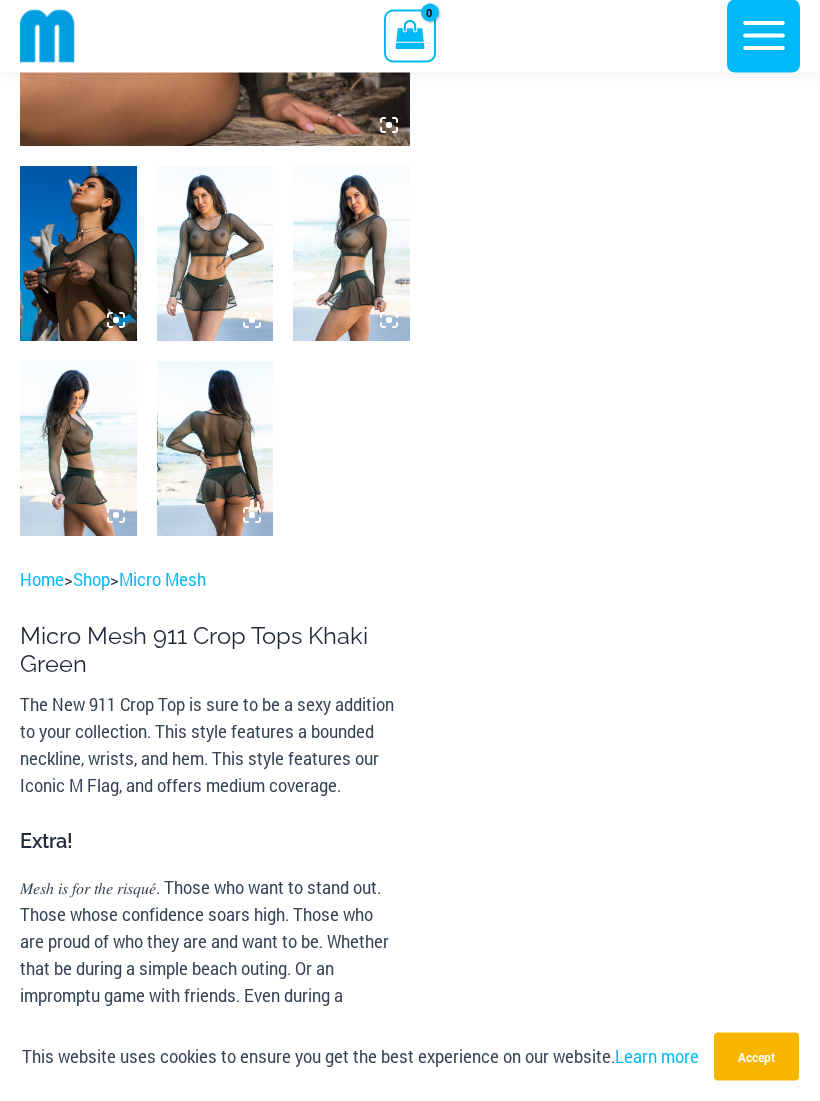 click on "Micro Mesh" at bounding box center [162, 580] 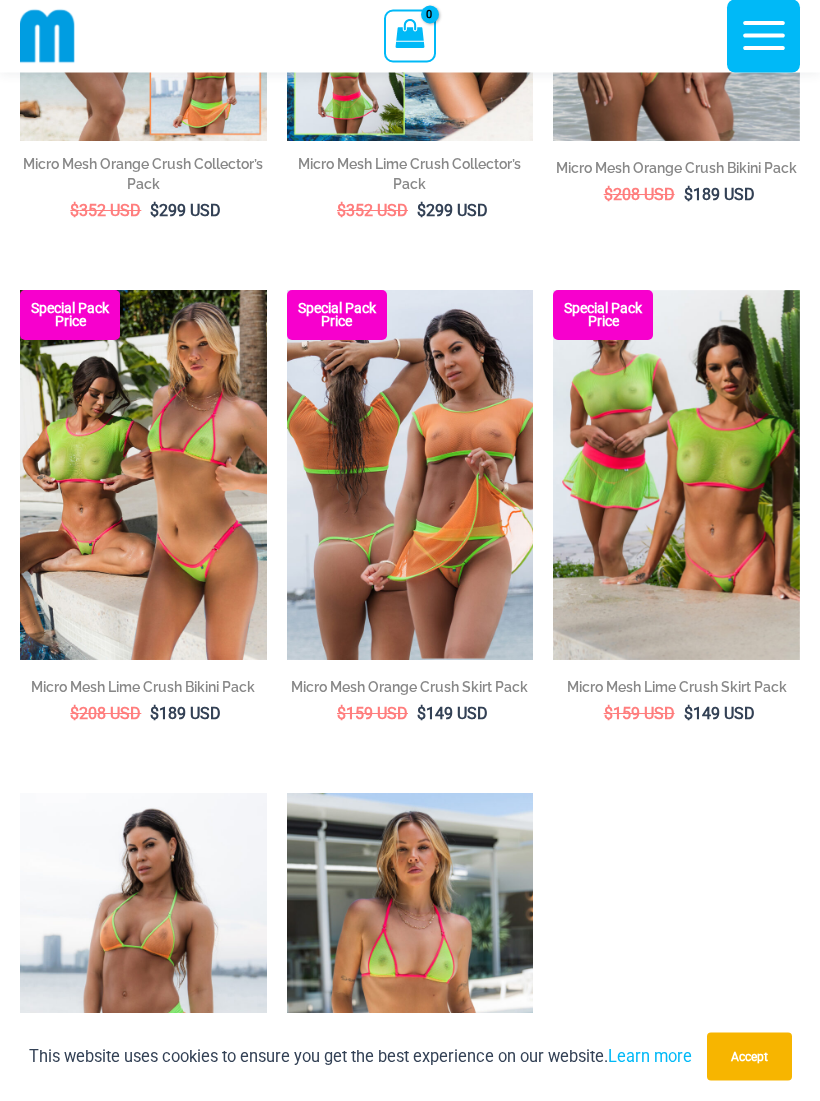 scroll, scrollTop: 450, scrollLeft: 0, axis: vertical 